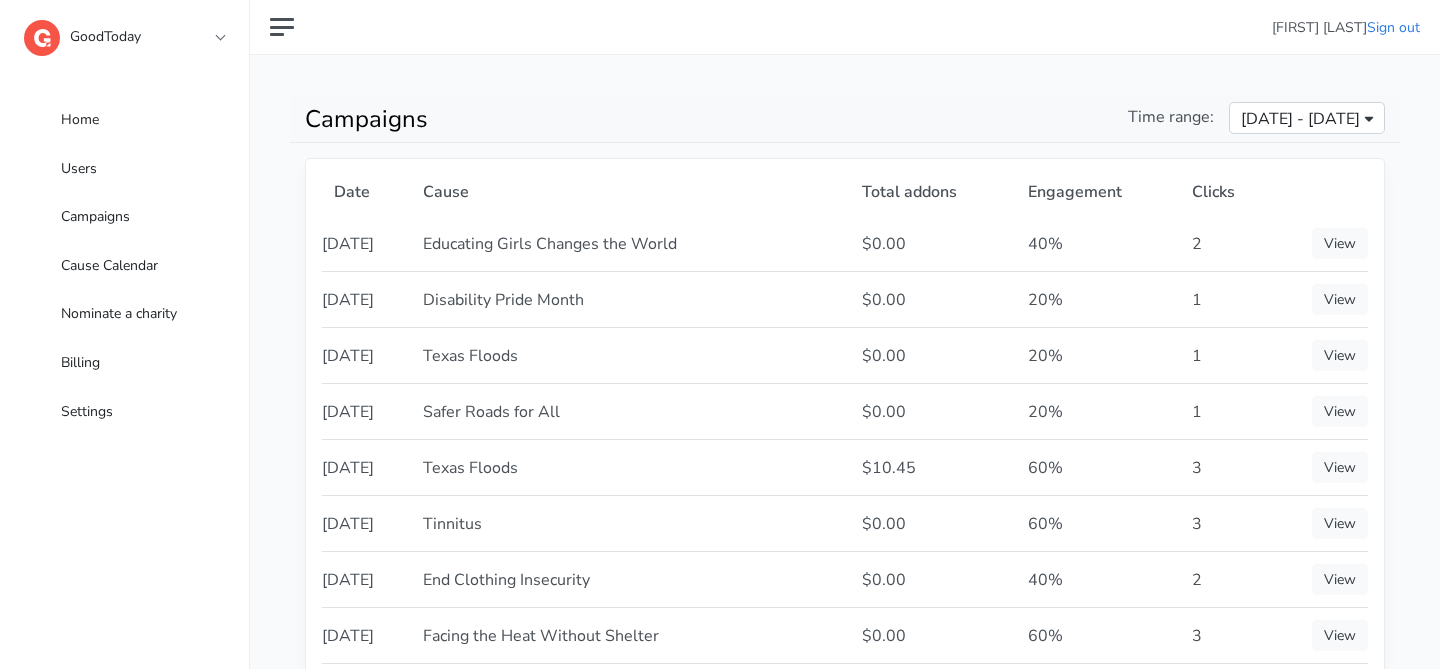 scroll, scrollTop: 0, scrollLeft: 0, axis: both 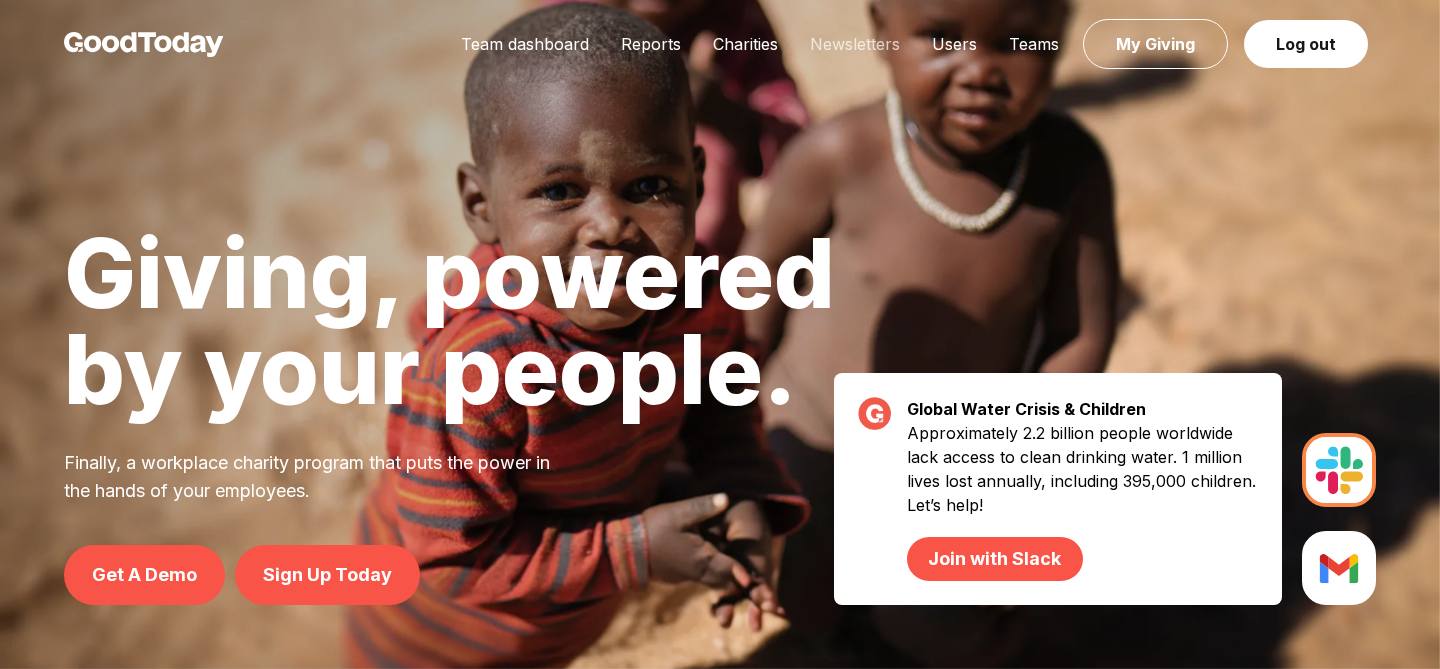 click on "Newsletters" at bounding box center [855, 44] 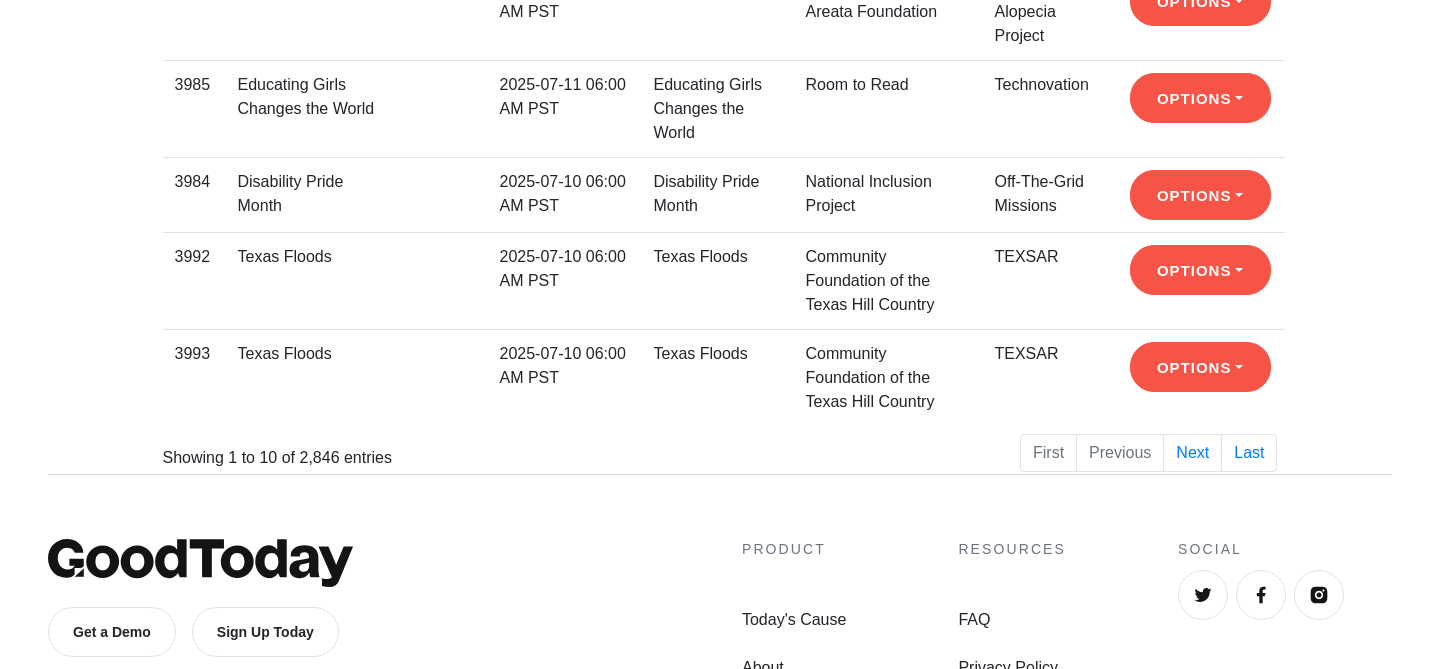 scroll, scrollTop: 847, scrollLeft: 0, axis: vertical 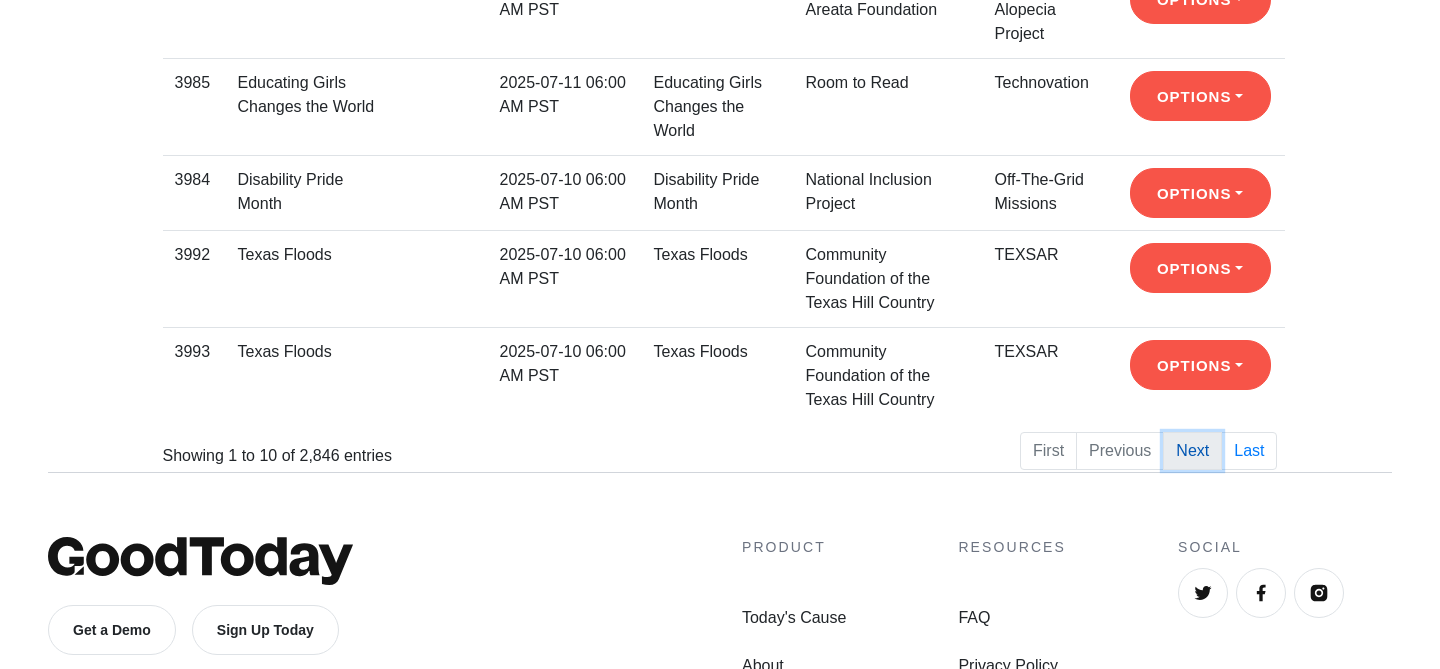 click on "Next" at bounding box center (1192, 451) 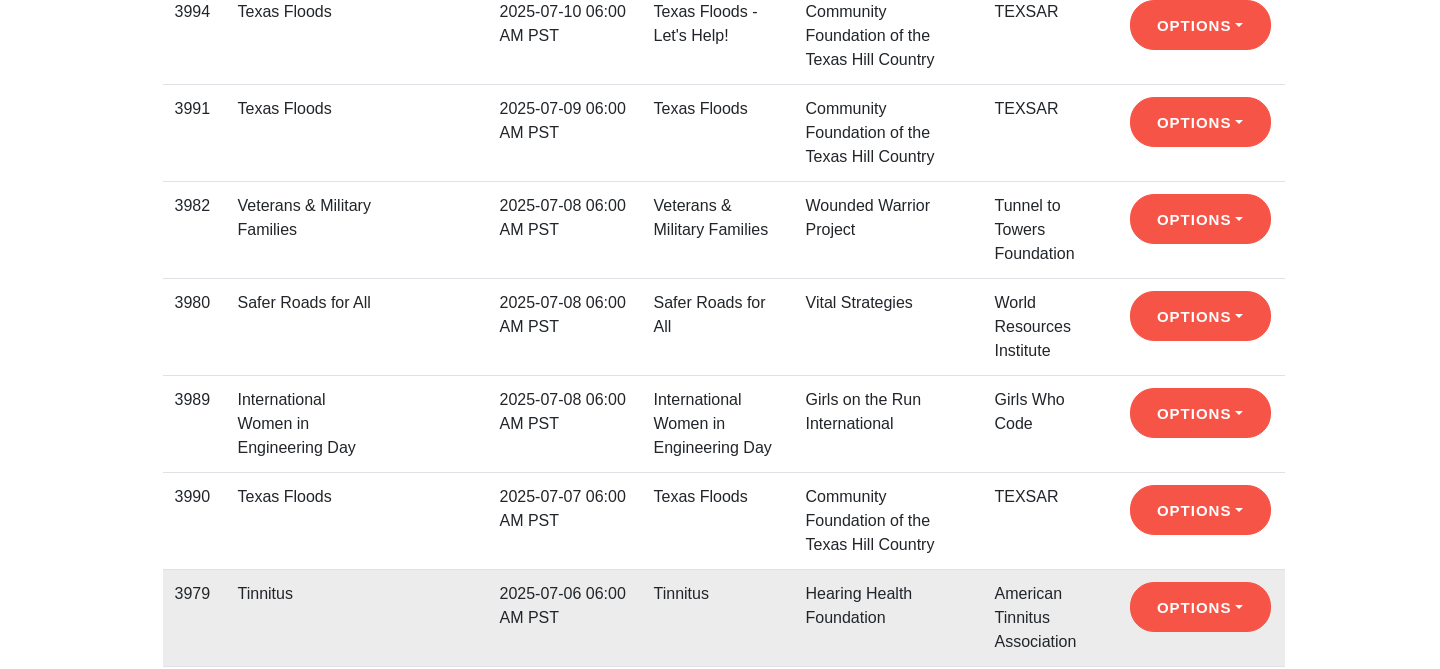 scroll, scrollTop: 360, scrollLeft: 0, axis: vertical 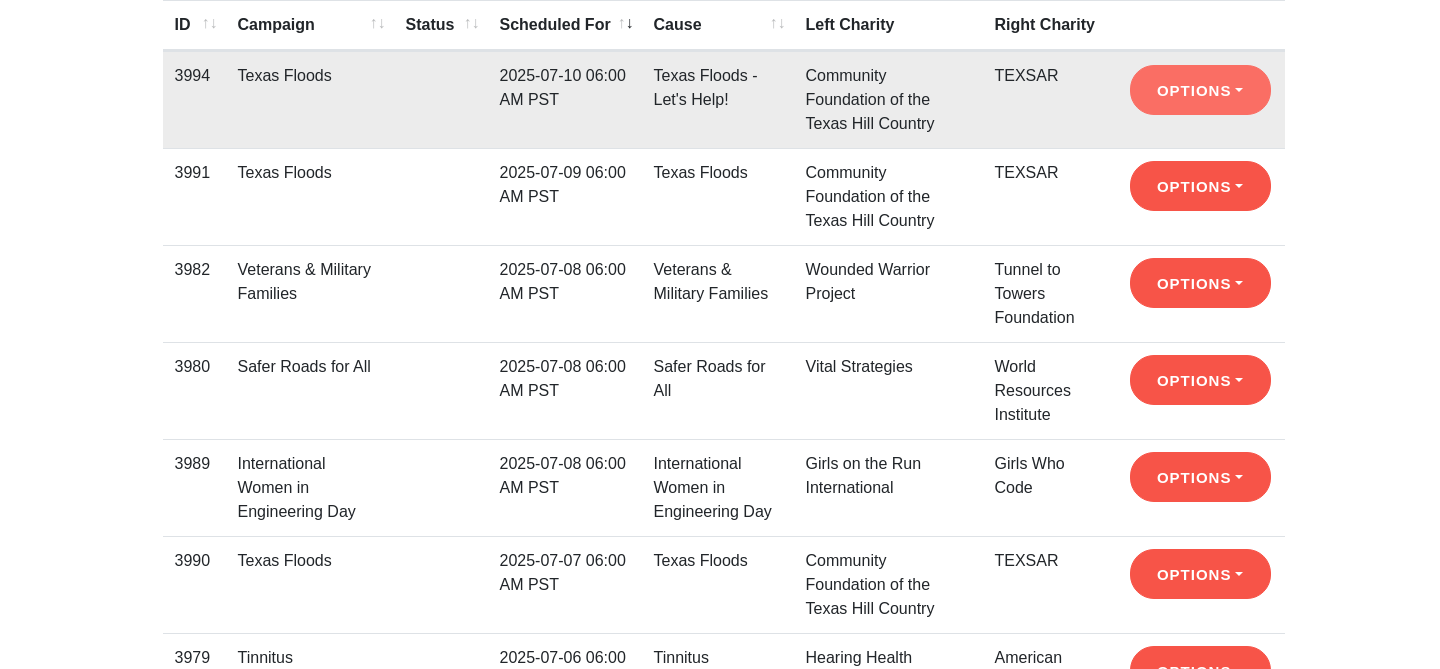 click on "Options" at bounding box center (1200, 90) 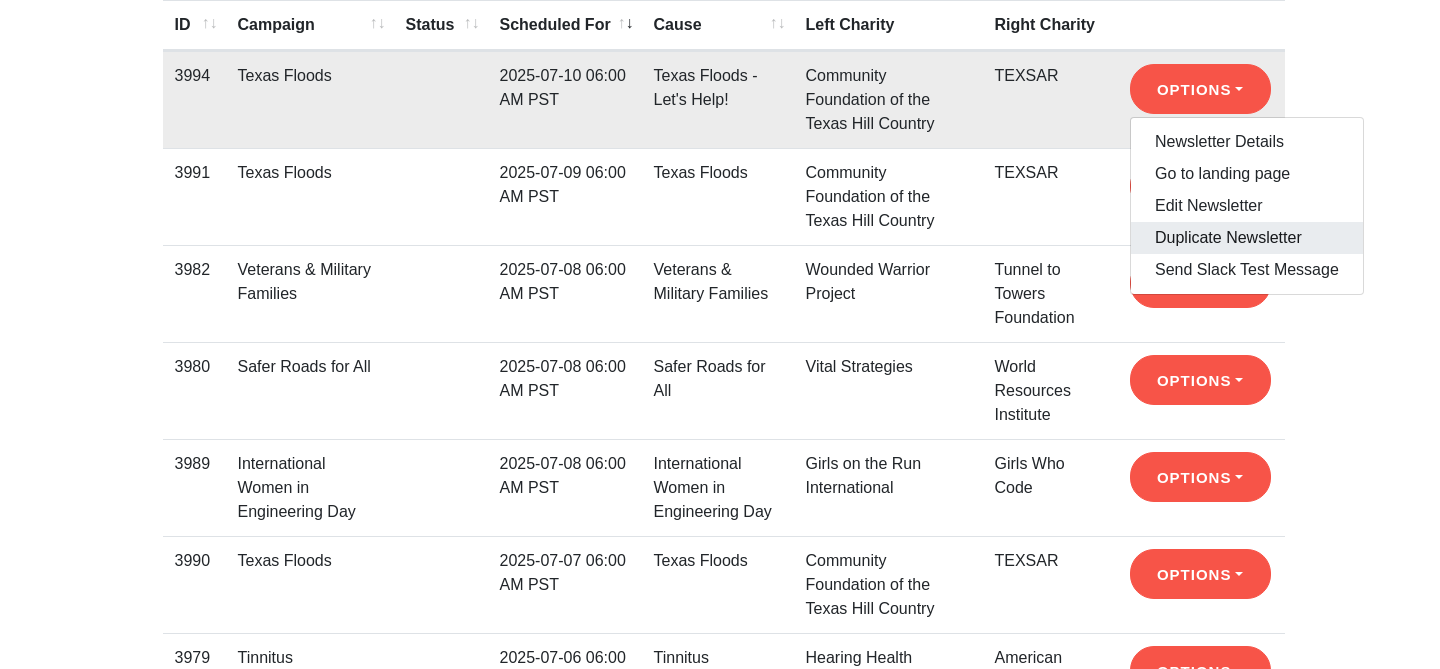 click on "Duplicate Newsletter" at bounding box center [1247, 238] 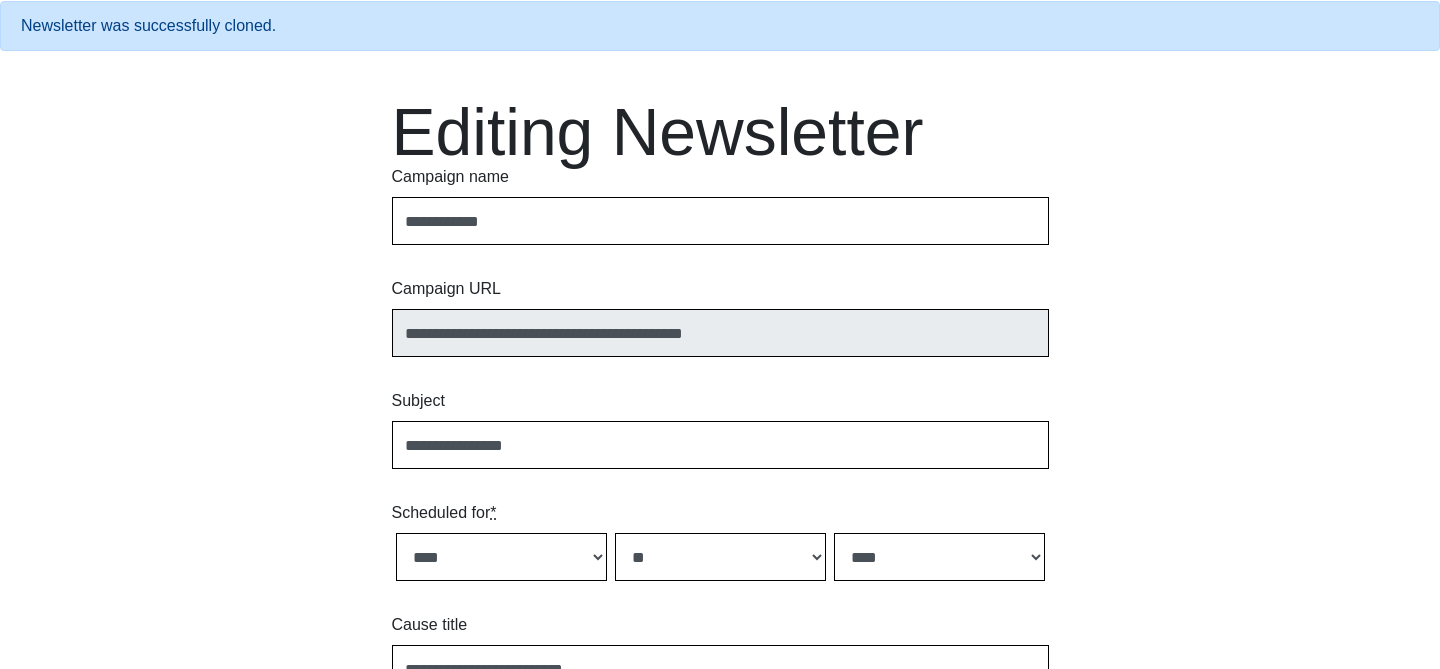scroll, scrollTop: 167, scrollLeft: 0, axis: vertical 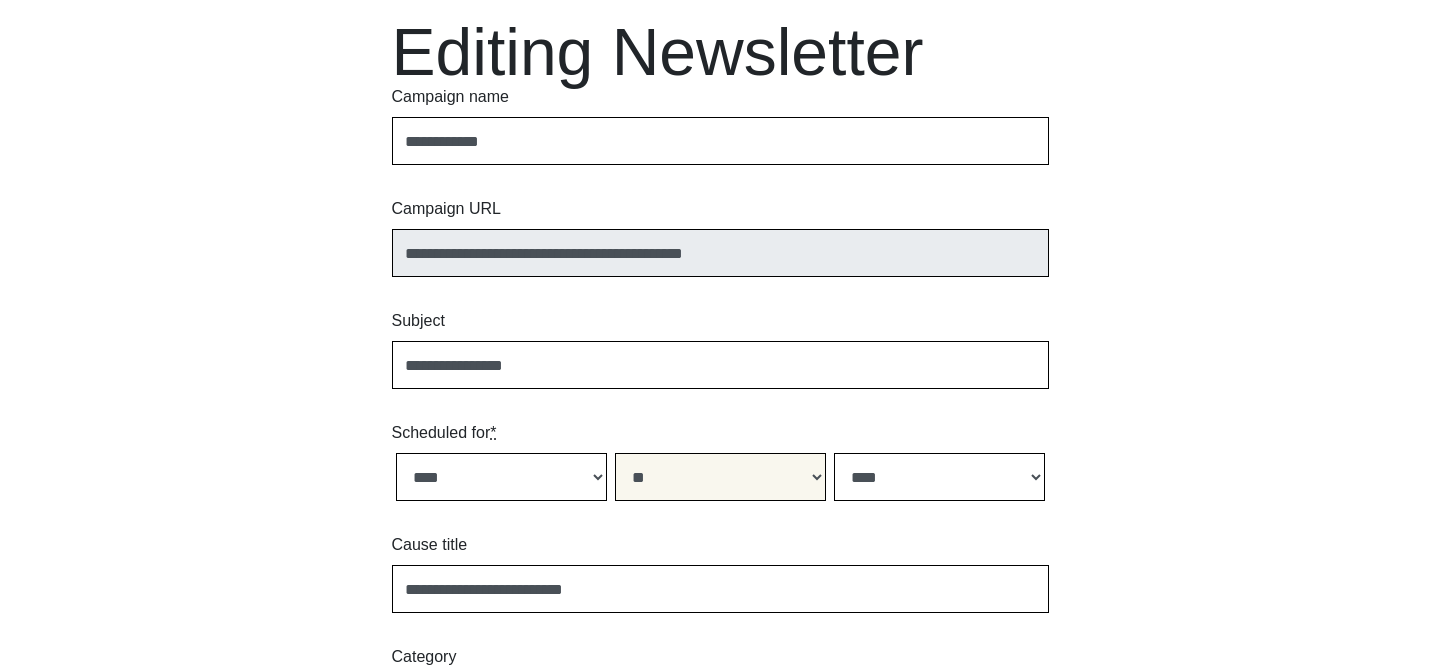 click on "*
*
*
*
*
*
*
*
*
**
**
**
**
**
**
**
**
**
**
**
**
**
**
**
**
**
**
**
**
**
**" at bounding box center (720, 477) 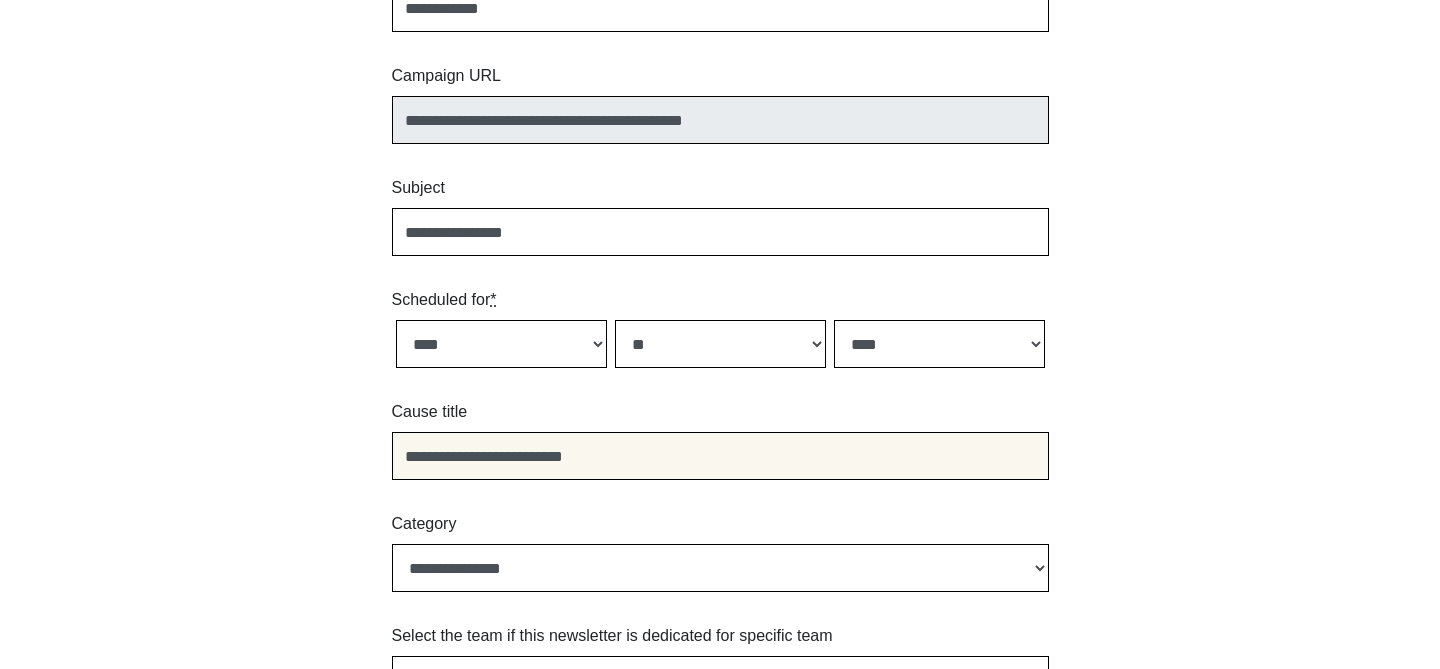 drag, startPoint x: 553, startPoint y: 453, endPoint x: 516, endPoint y: 451, distance: 37.054016 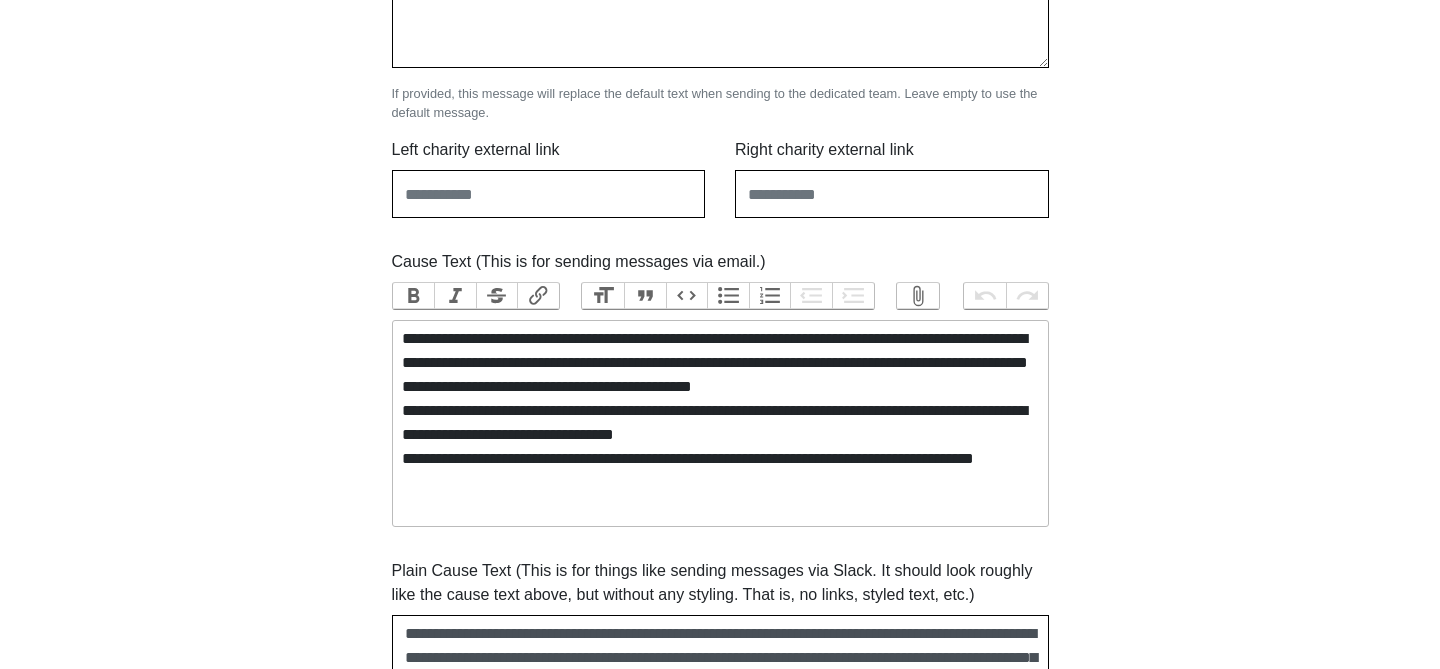 scroll, scrollTop: 1375, scrollLeft: 0, axis: vertical 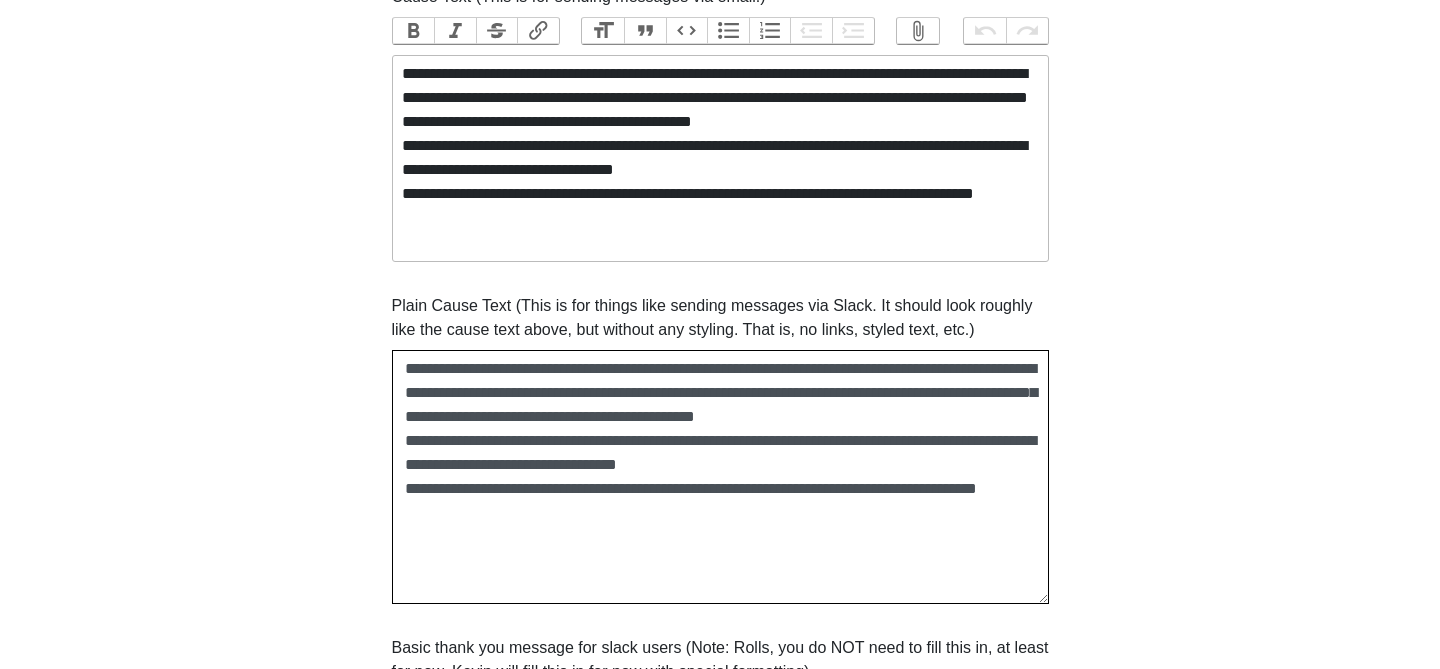 type on "**********" 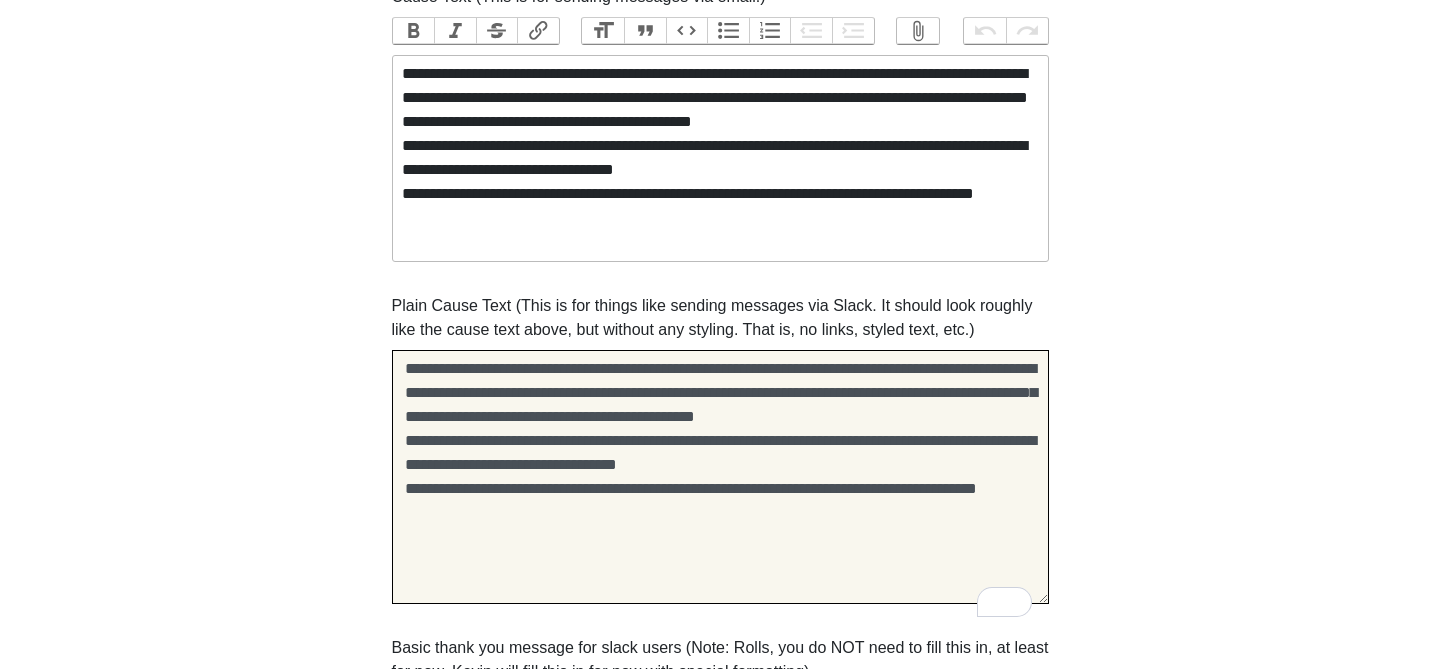 drag, startPoint x: 484, startPoint y: 557, endPoint x: 375, endPoint y: 391, distance: 198.58751 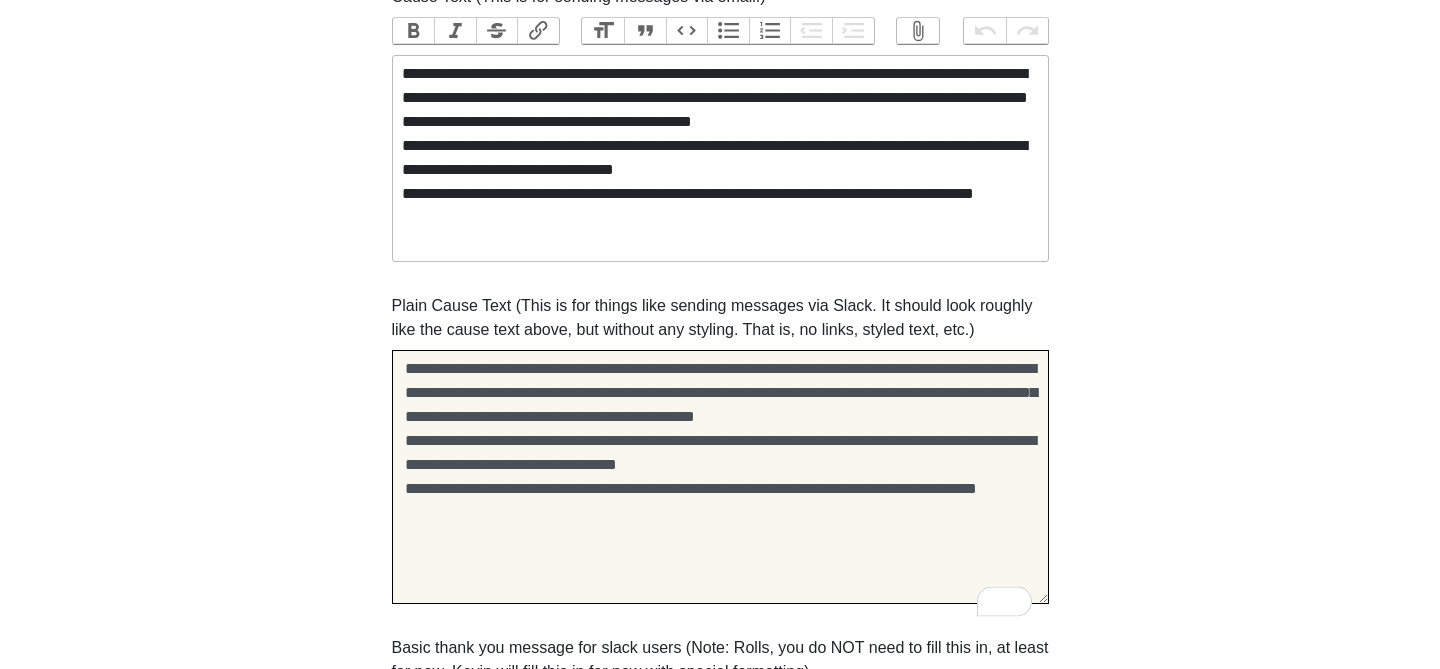 paste on "**********" 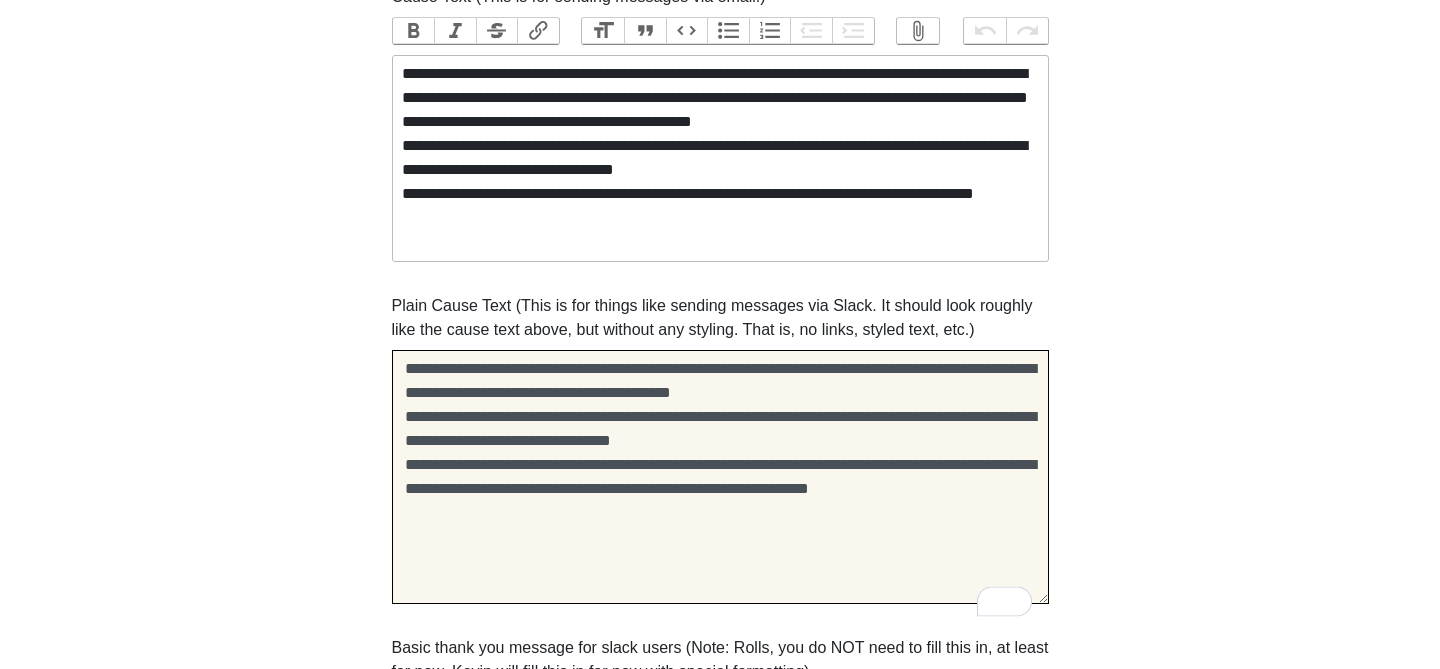 type on "**********" 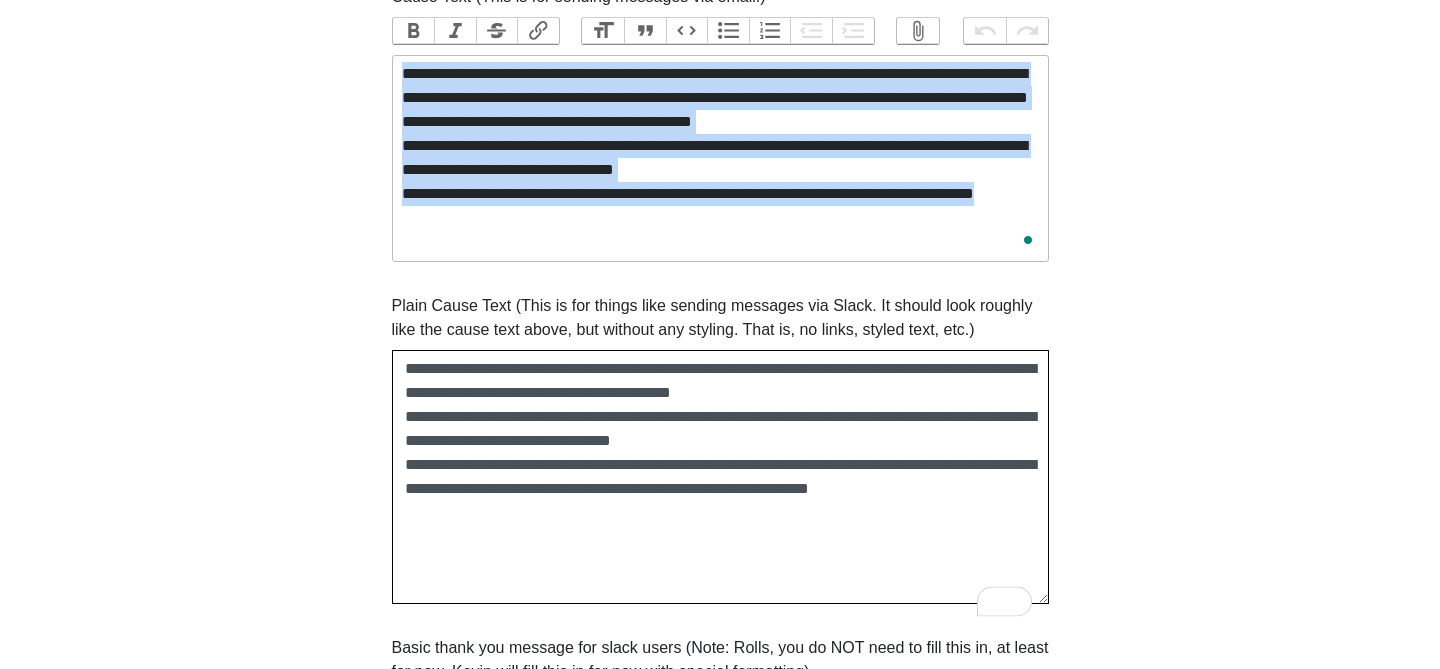 drag, startPoint x: 521, startPoint y: 241, endPoint x: 379, endPoint y: 82, distance: 213.17833 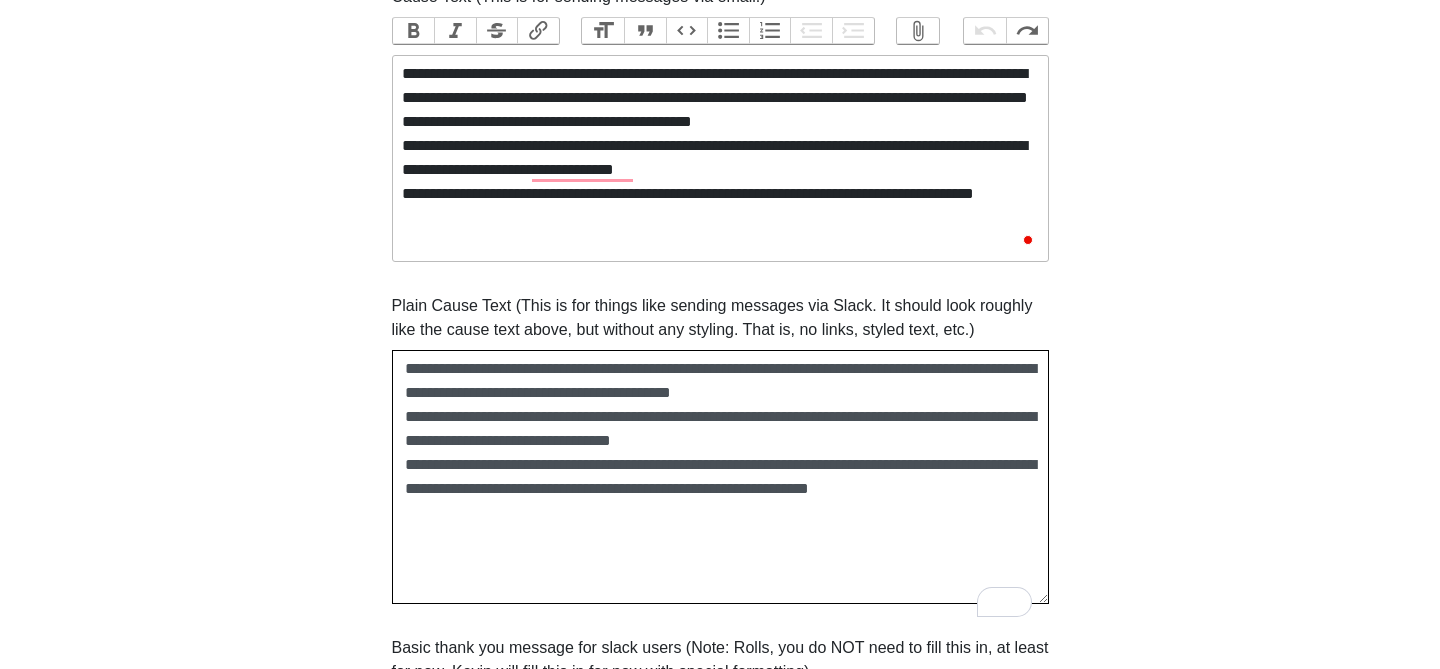 click on "**********" 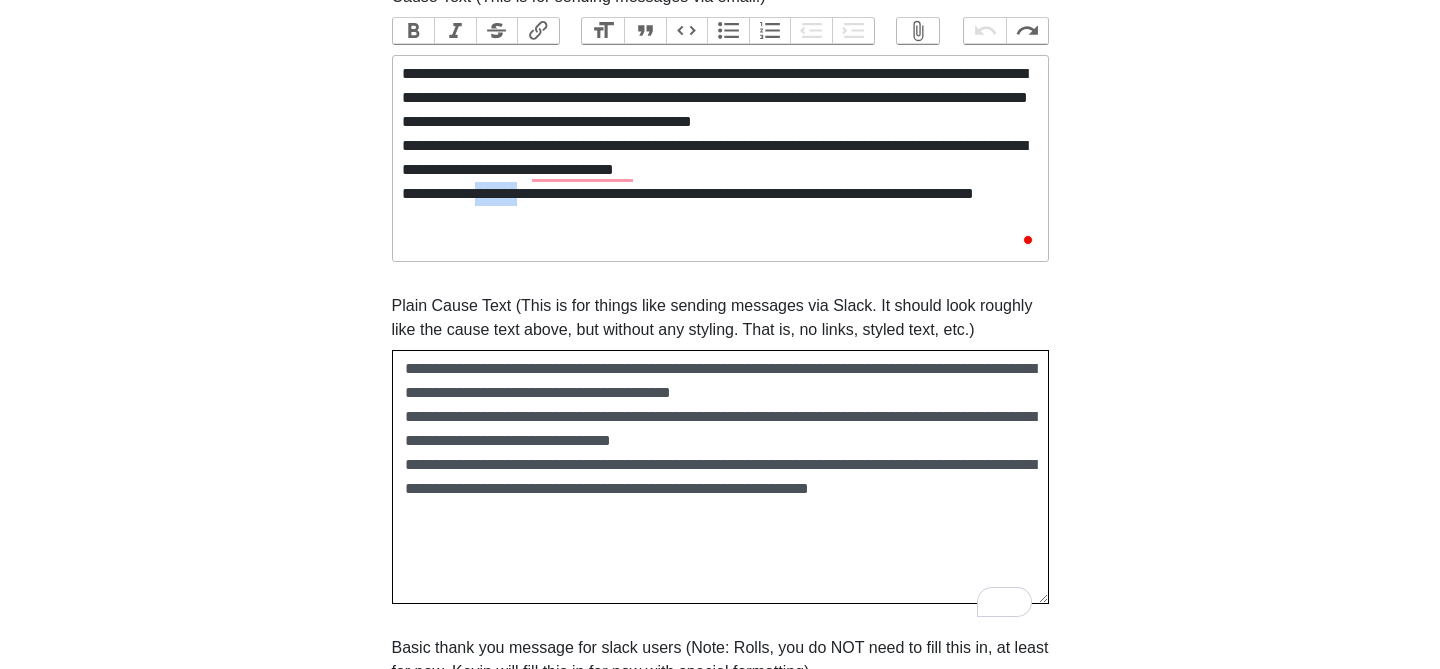 drag, startPoint x: 548, startPoint y: 225, endPoint x: 501, endPoint y: 217, distance: 47.67599 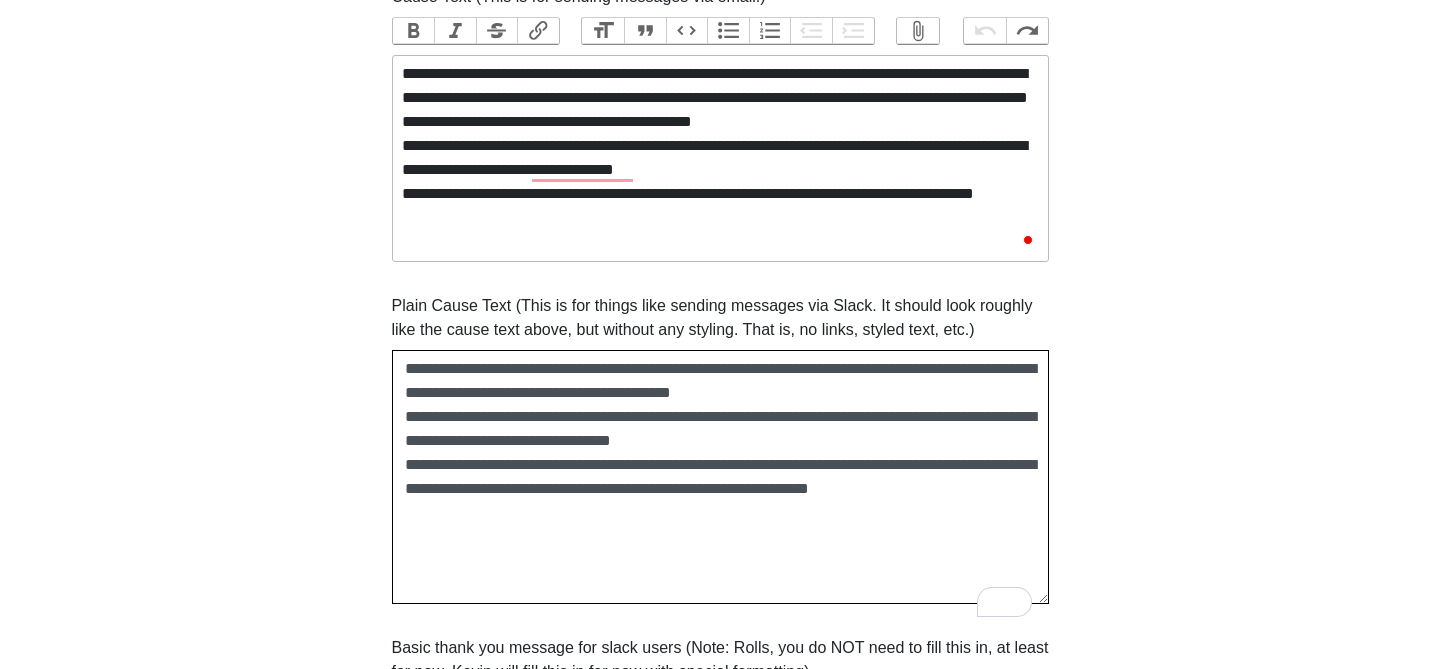 click on "**********" 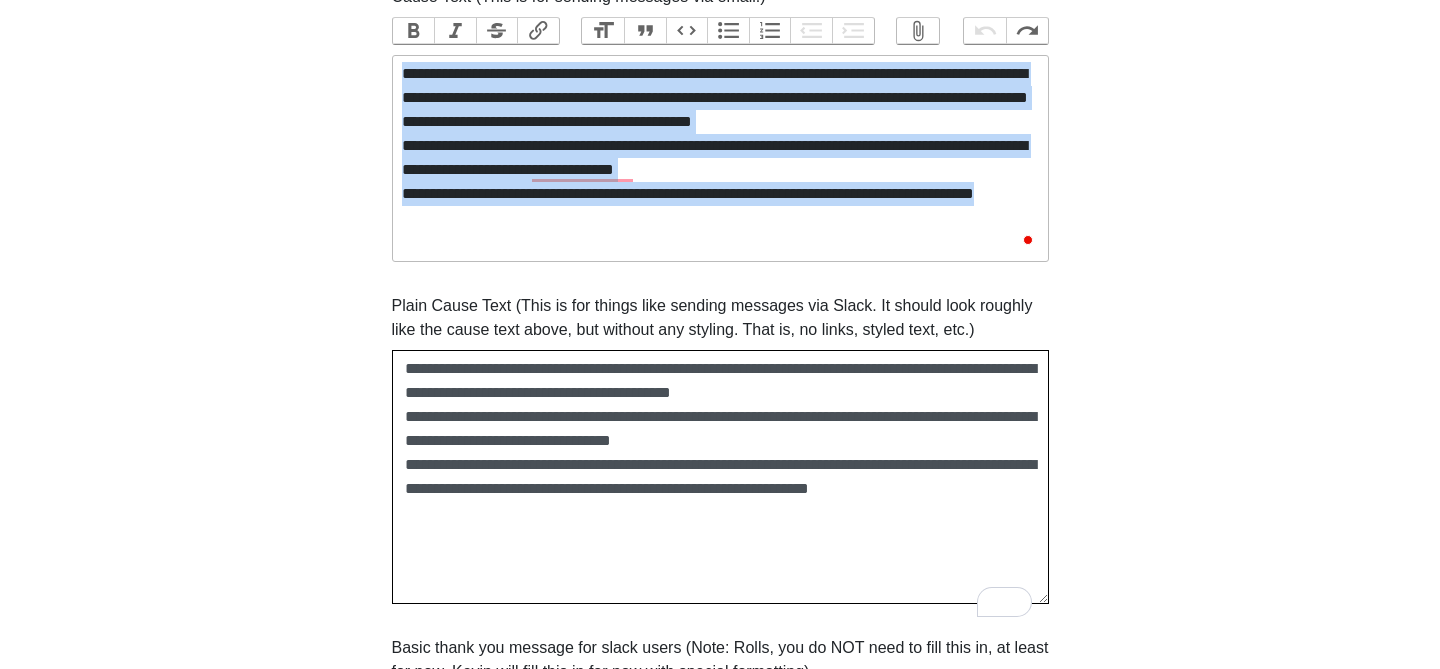 drag, startPoint x: 496, startPoint y: 242, endPoint x: 395, endPoint y: 72, distance: 197.73973 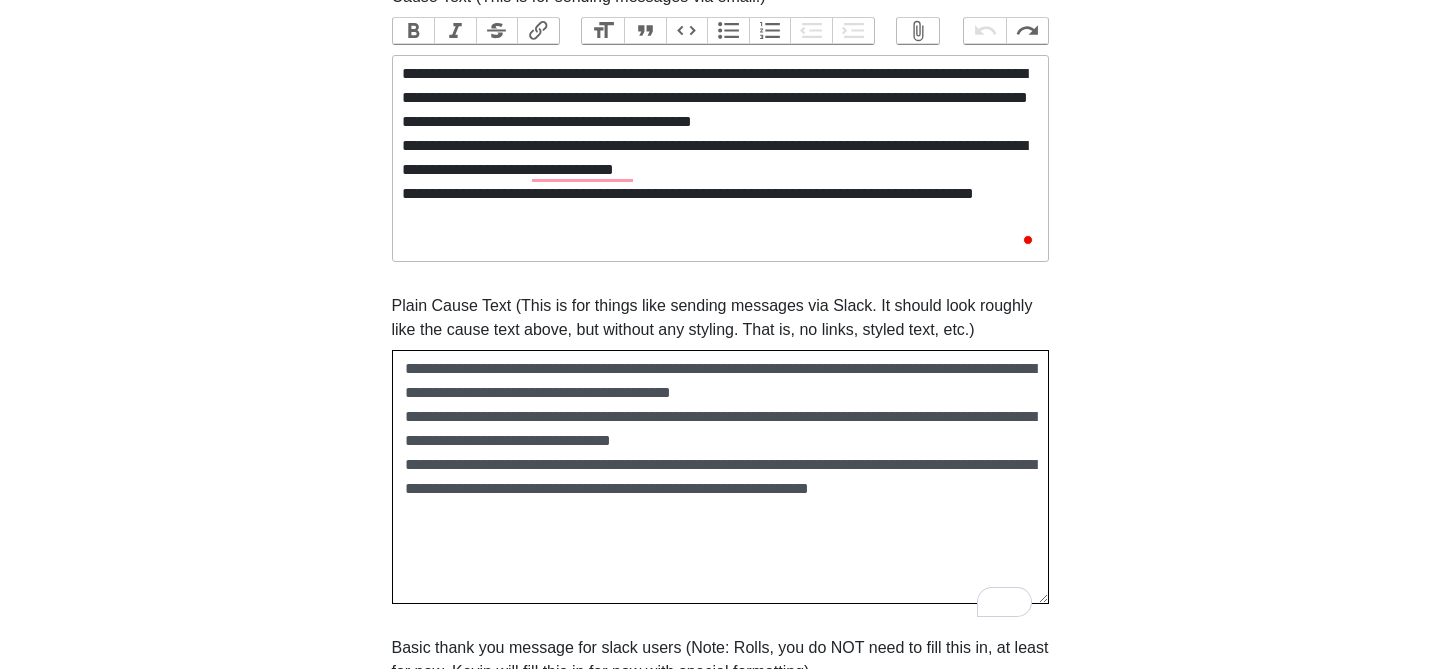 type on "**********" 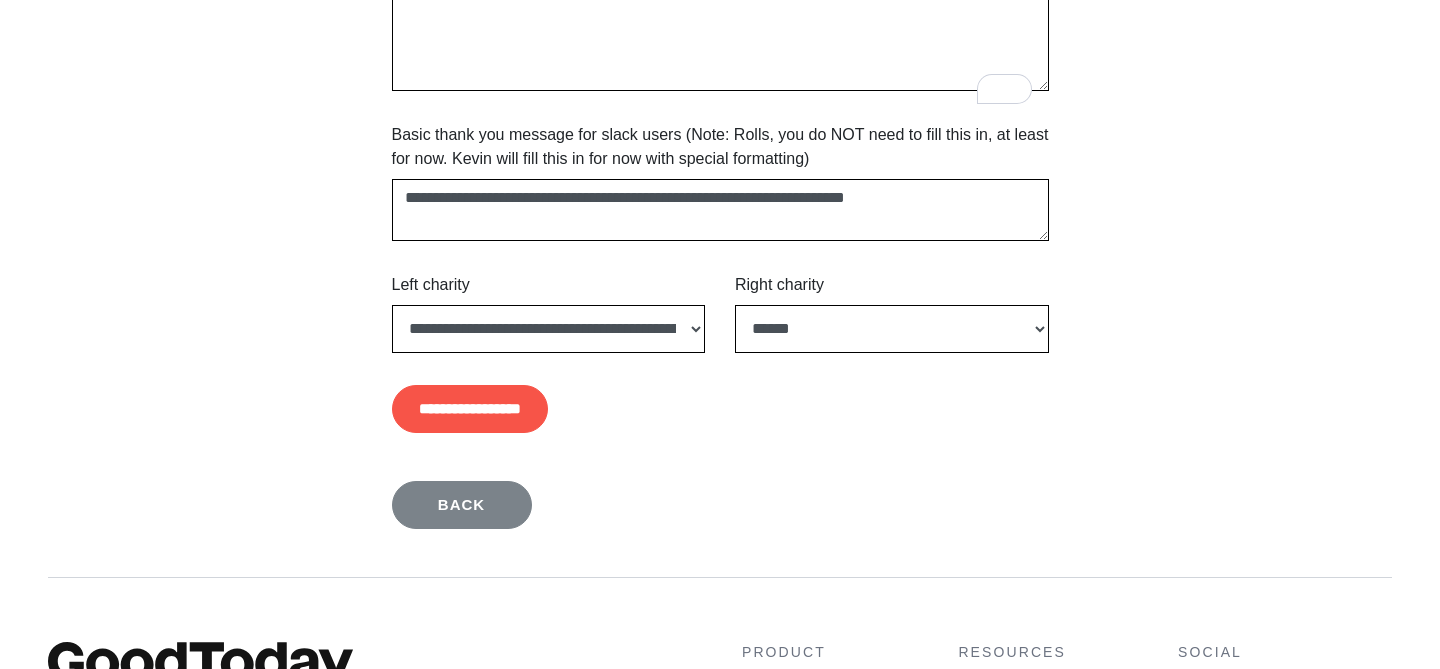 scroll, scrollTop: 1883, scrollLeft: 0, axis: vertical 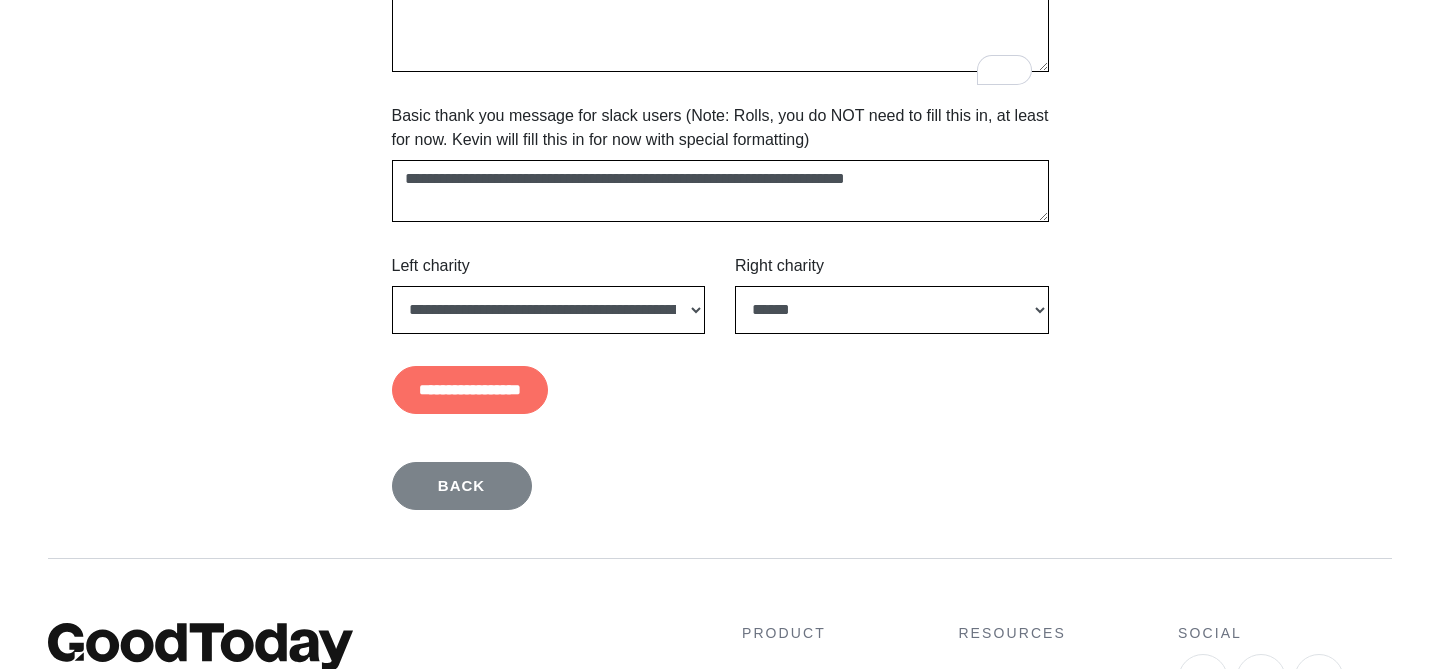 click on "**********" at bounding box center [470, 390] 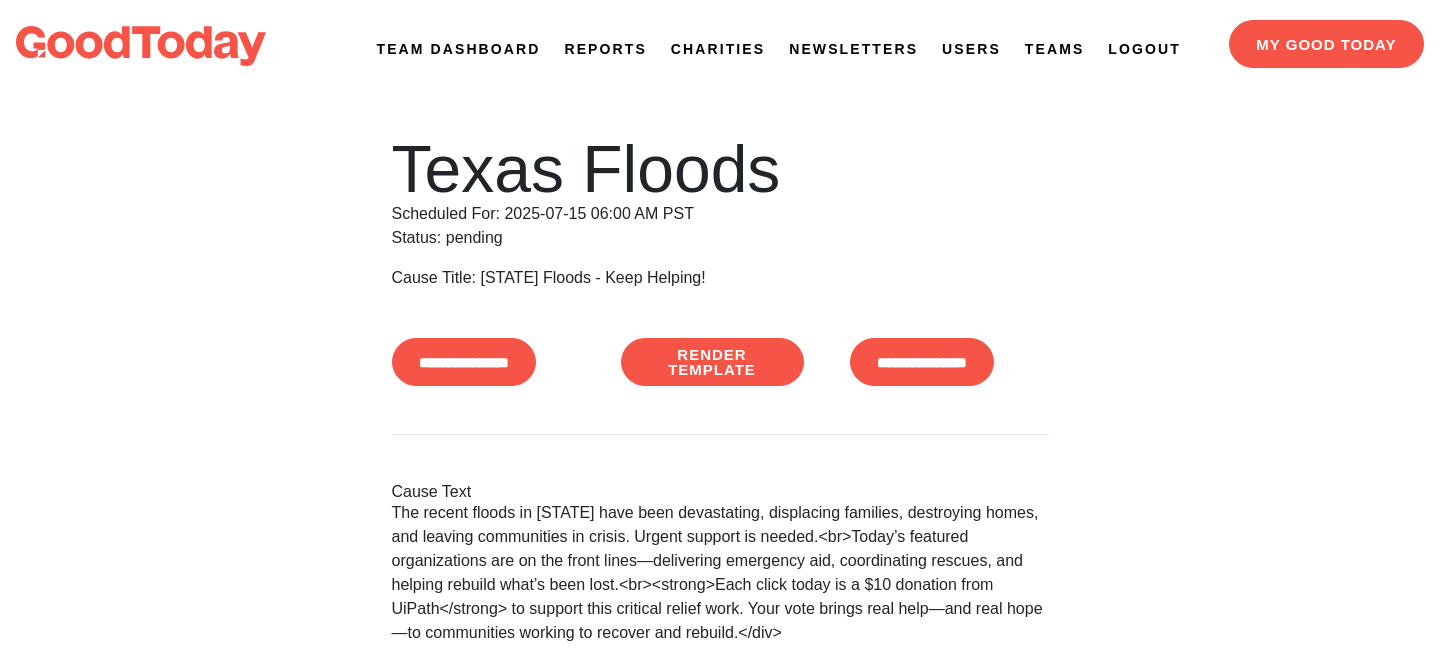 scroll, scrollTop: 0, scrollLeft: 0, axis: both 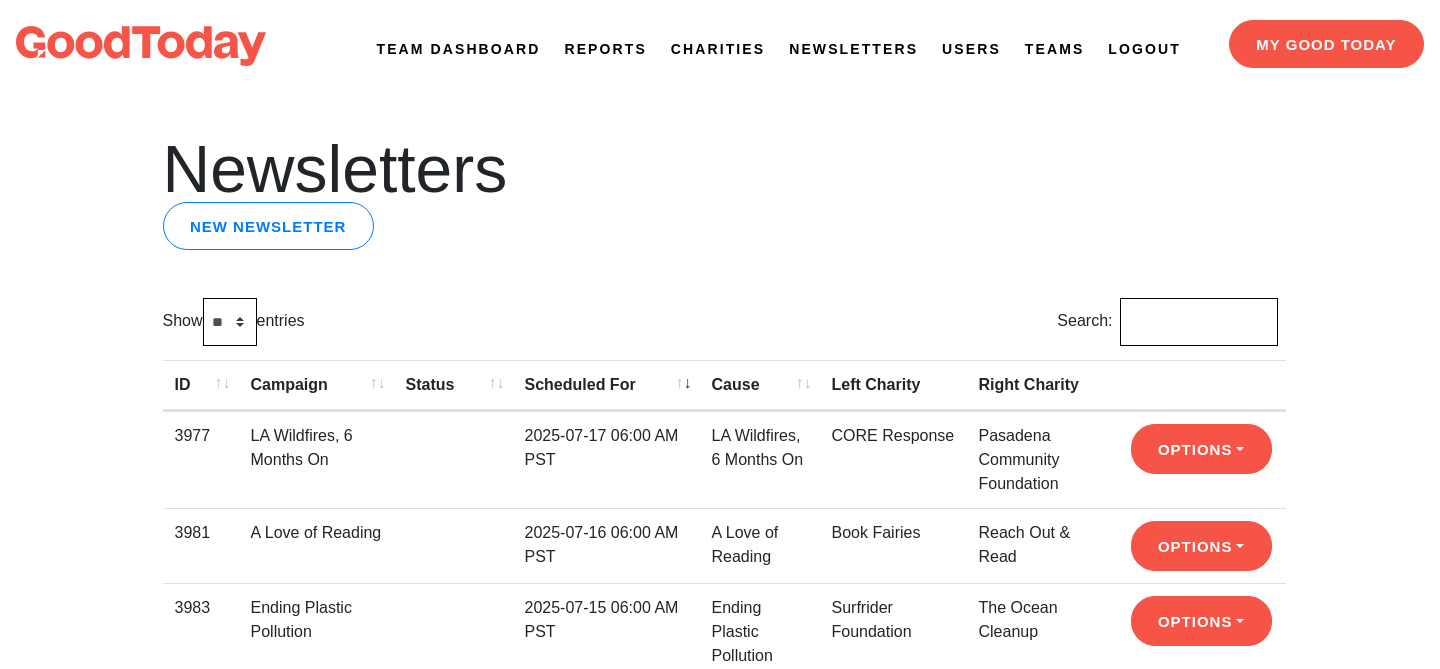 click on "Team Dashboard" at bounding box center (459, 49) 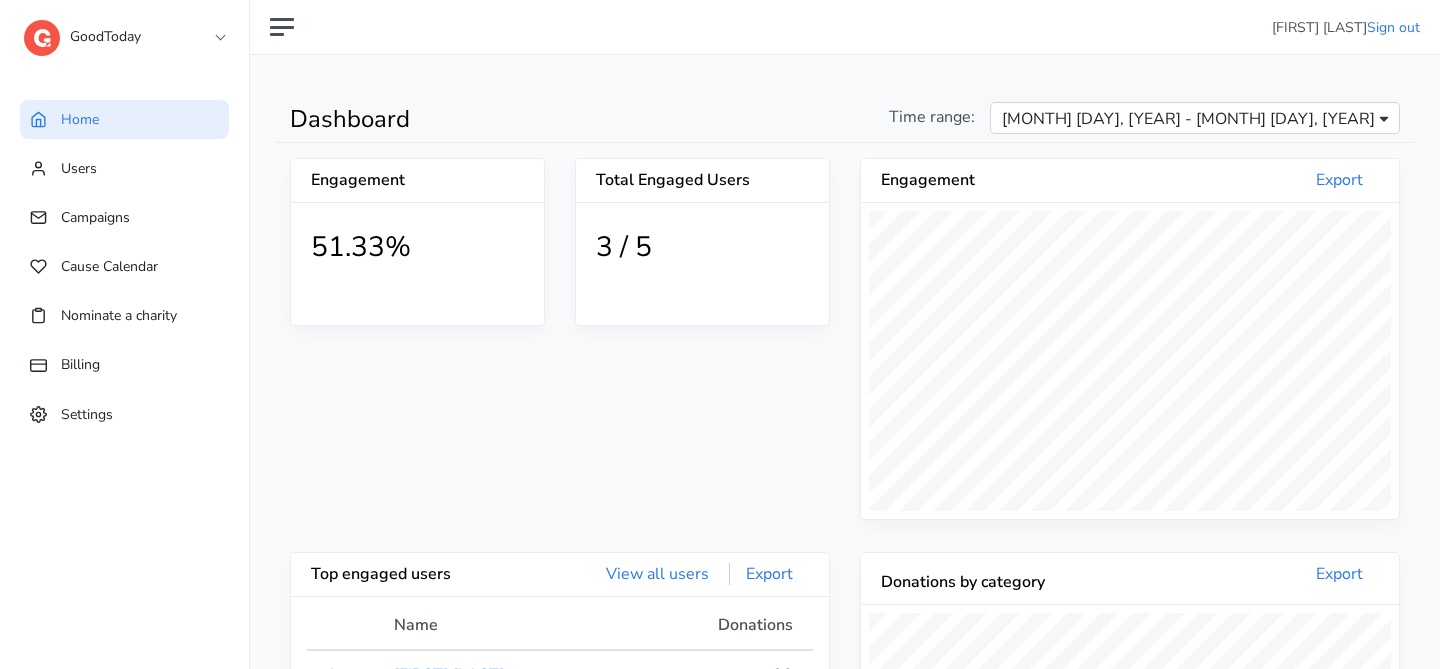 scroll, scrollTop: 0, scrollLeft: 0, axis: both 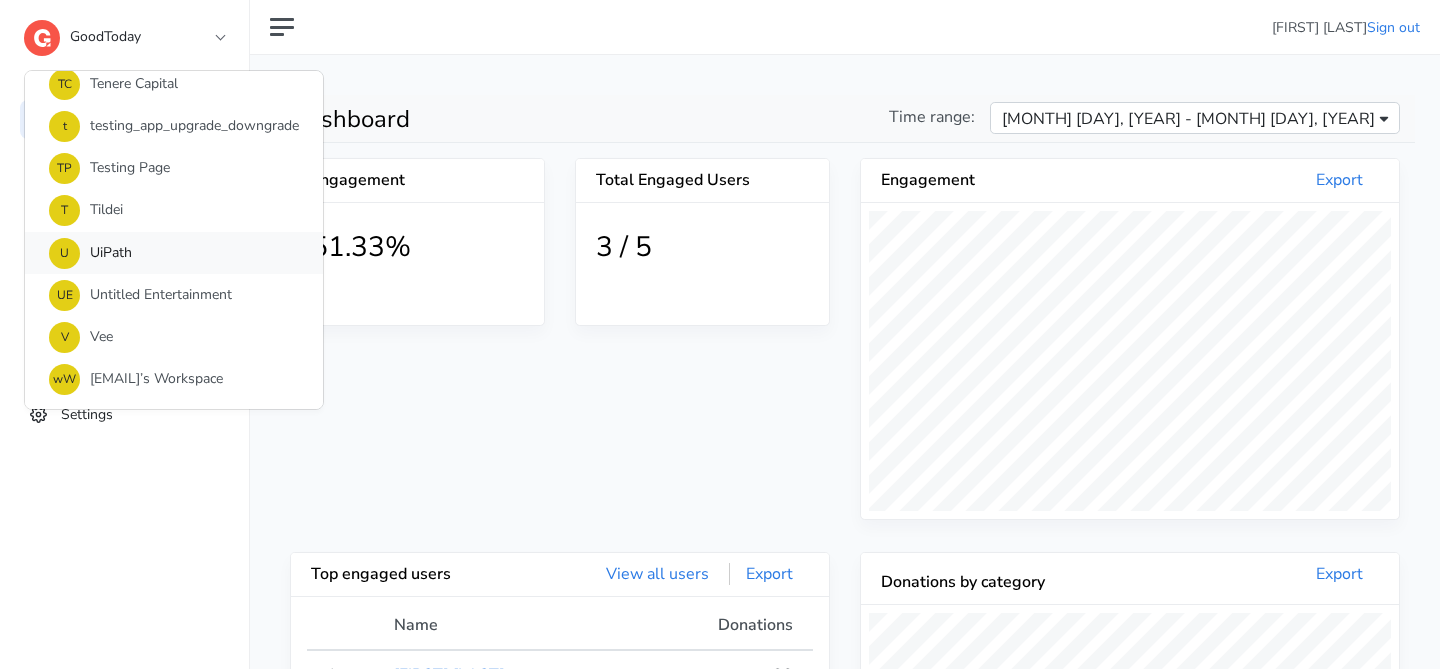 click on "U UiPath" at bounding box center [174, 253] 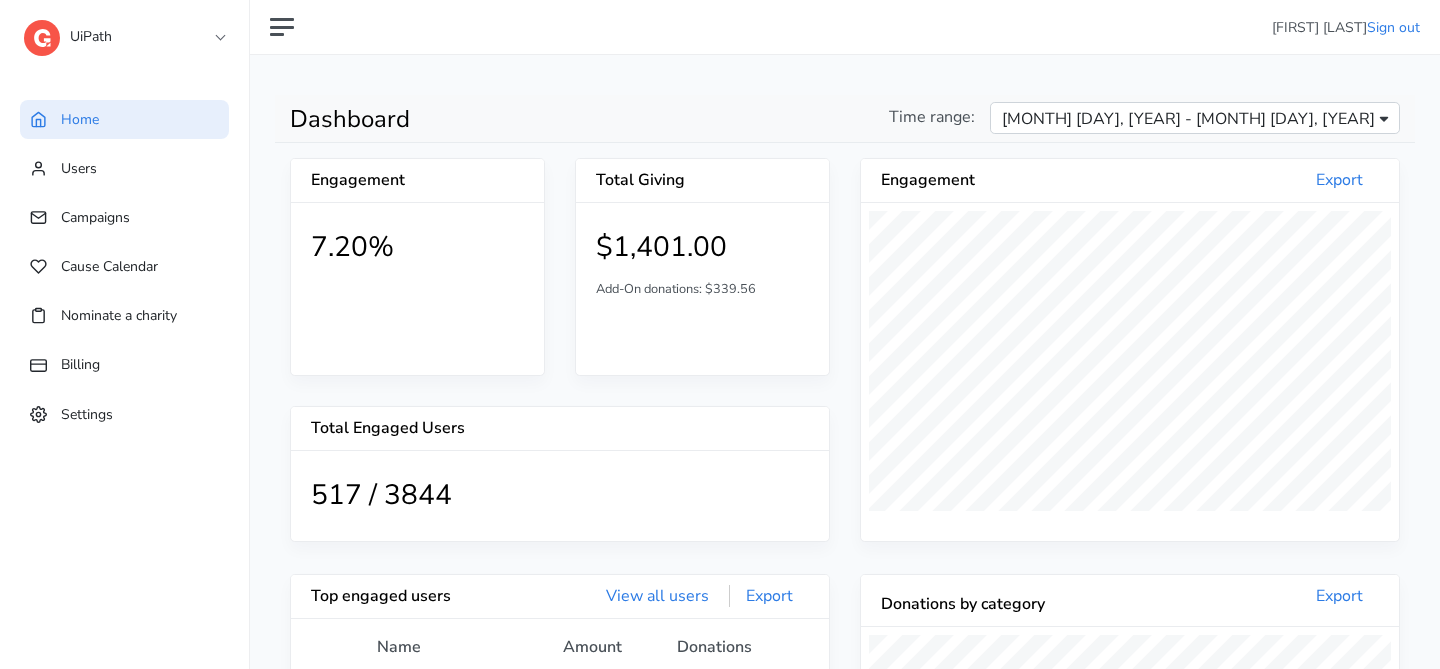 scroll, scrollTop: 999618, scrollLeft: 999462, axis: both 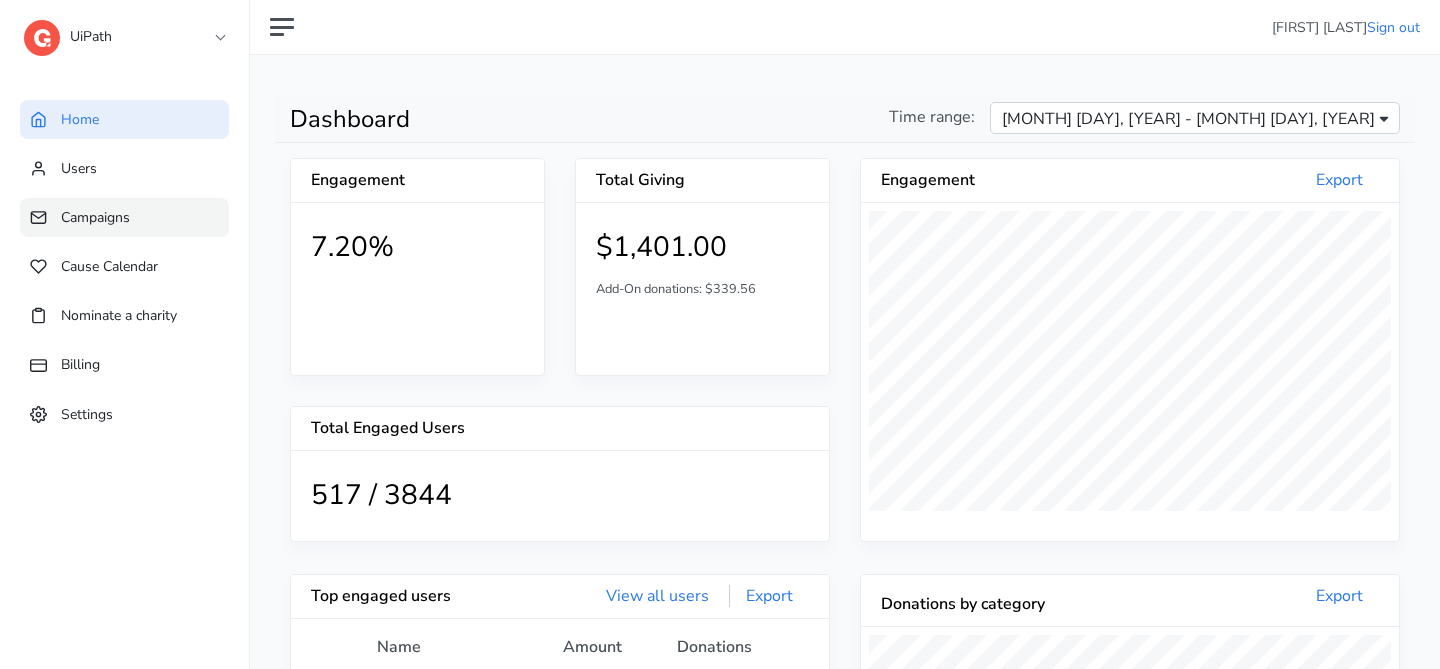 click on "Campaigns" at bounding box center (124, 217) 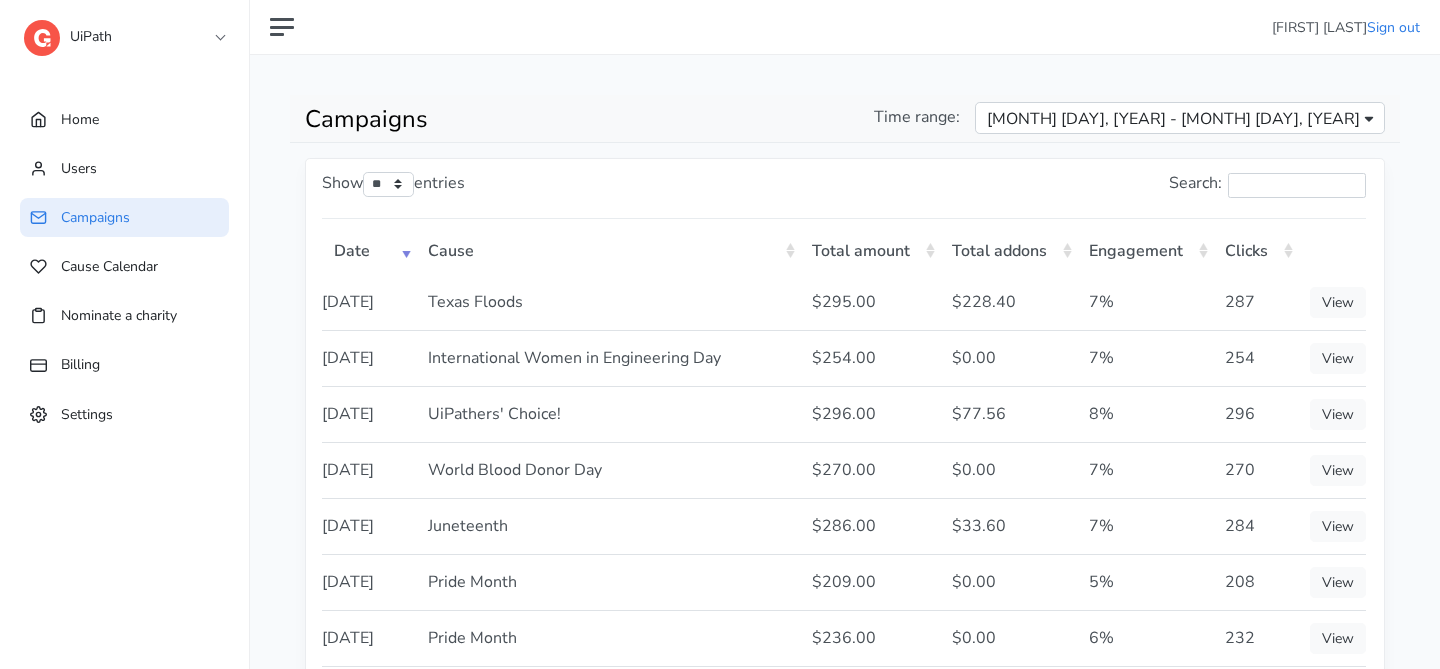 scroll, scrollTop: 0, scrollLeft: 0, axis: both 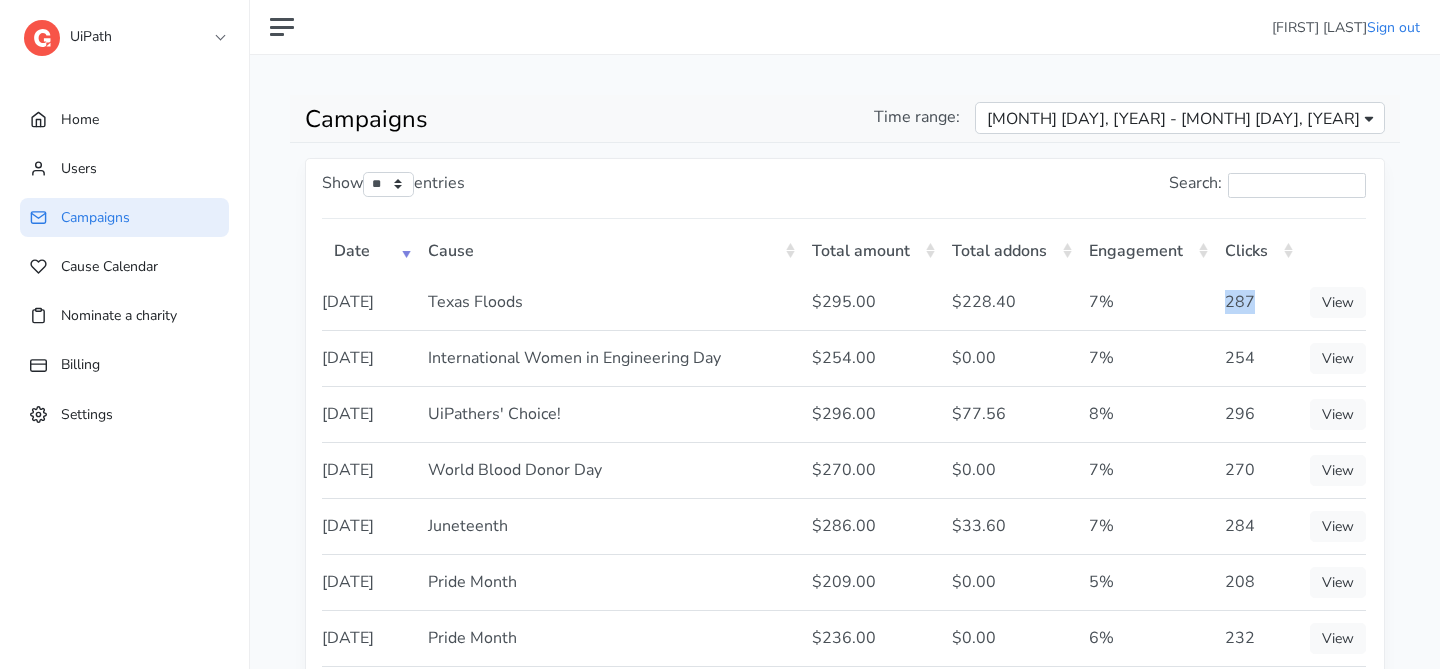 click on "287" at bounding box center [1255, 302] 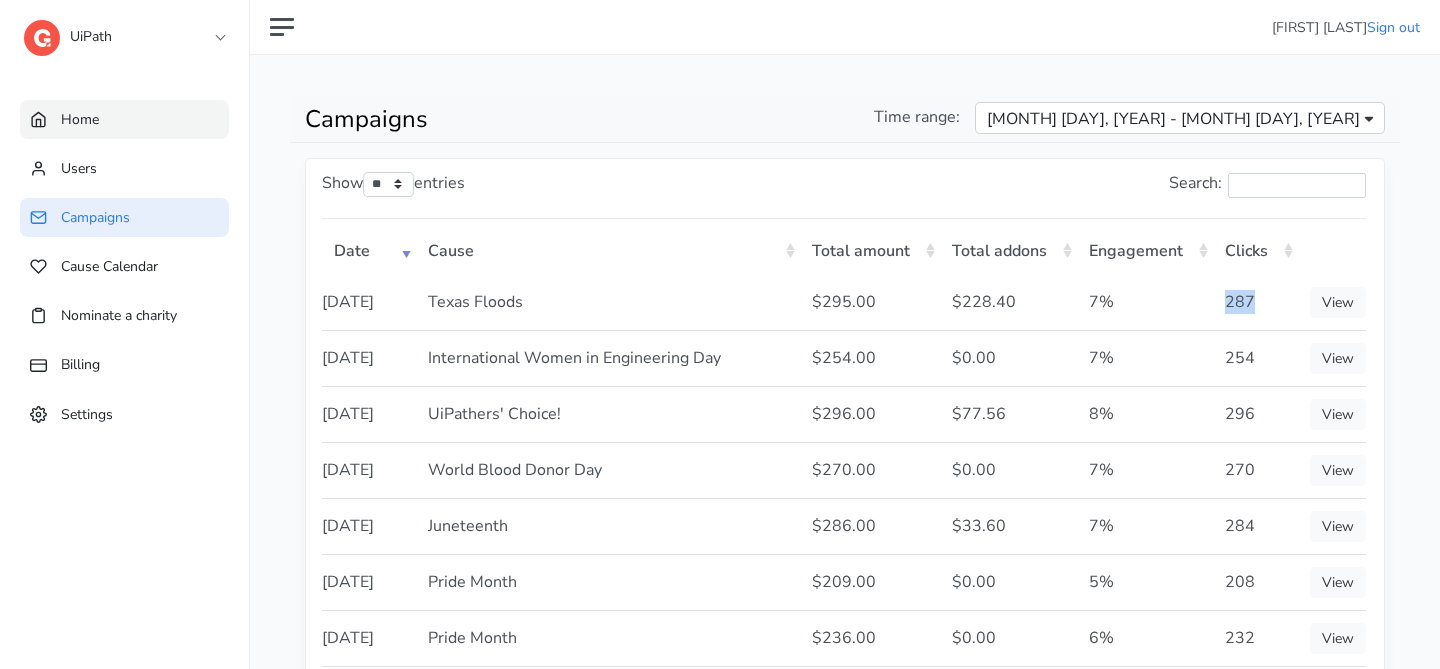 click on "Home" at bounding box center (124, 119) 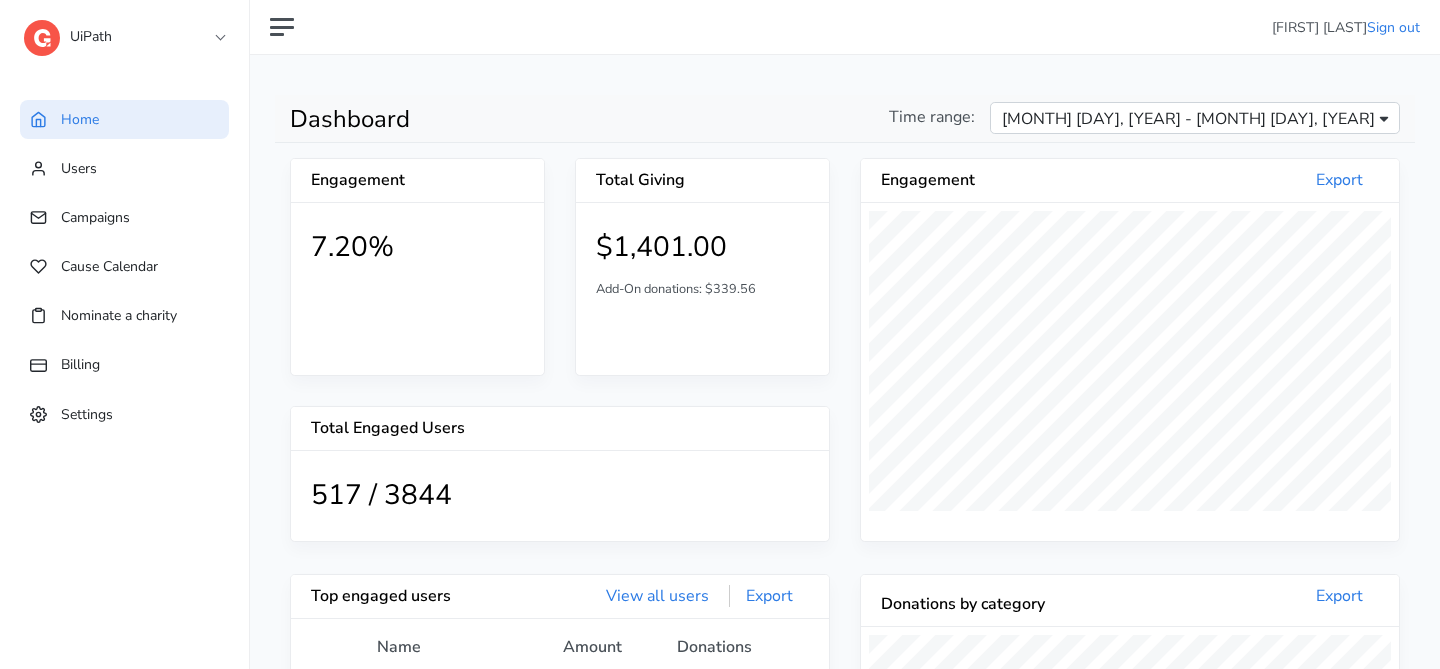 scroll, scrollTop: 999618, scrollLeft: 999462, axis: both 